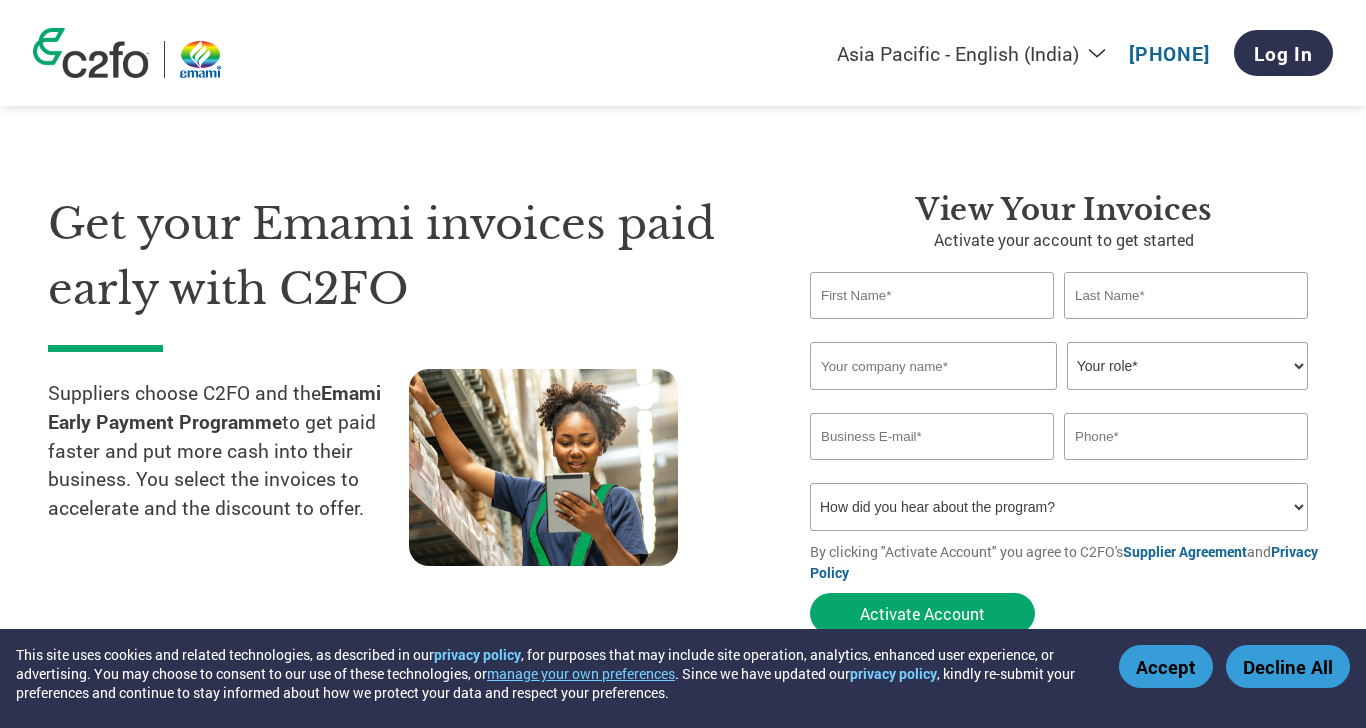 select on "en-IN" 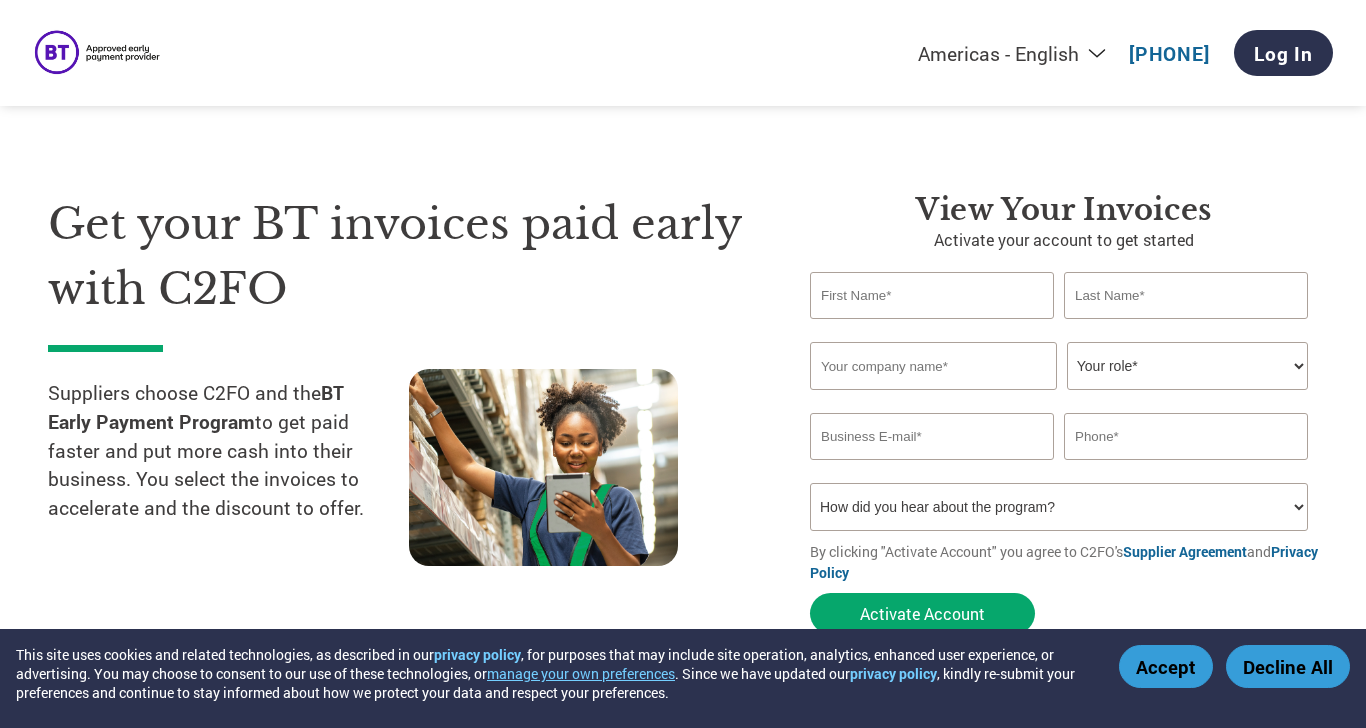 scroll, scrollTop: 0, scrollLeft: 0, axis: both 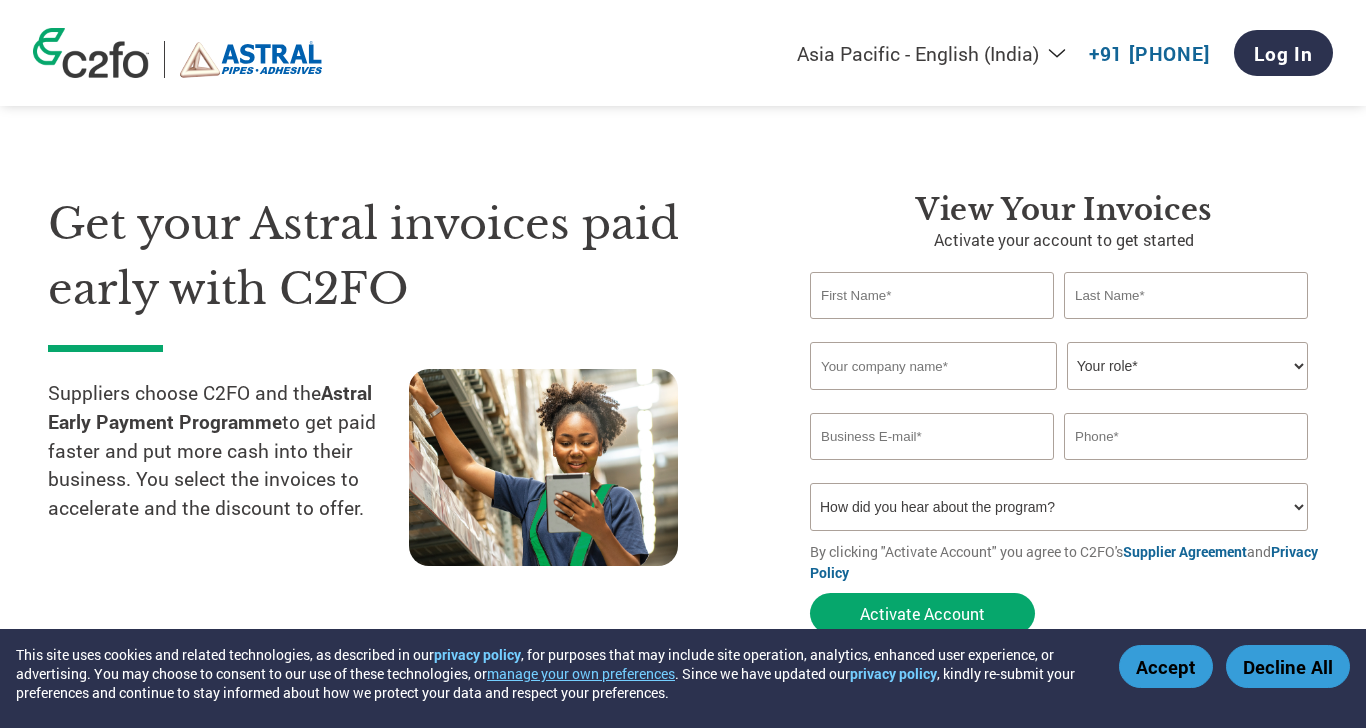 select on "en-IN" 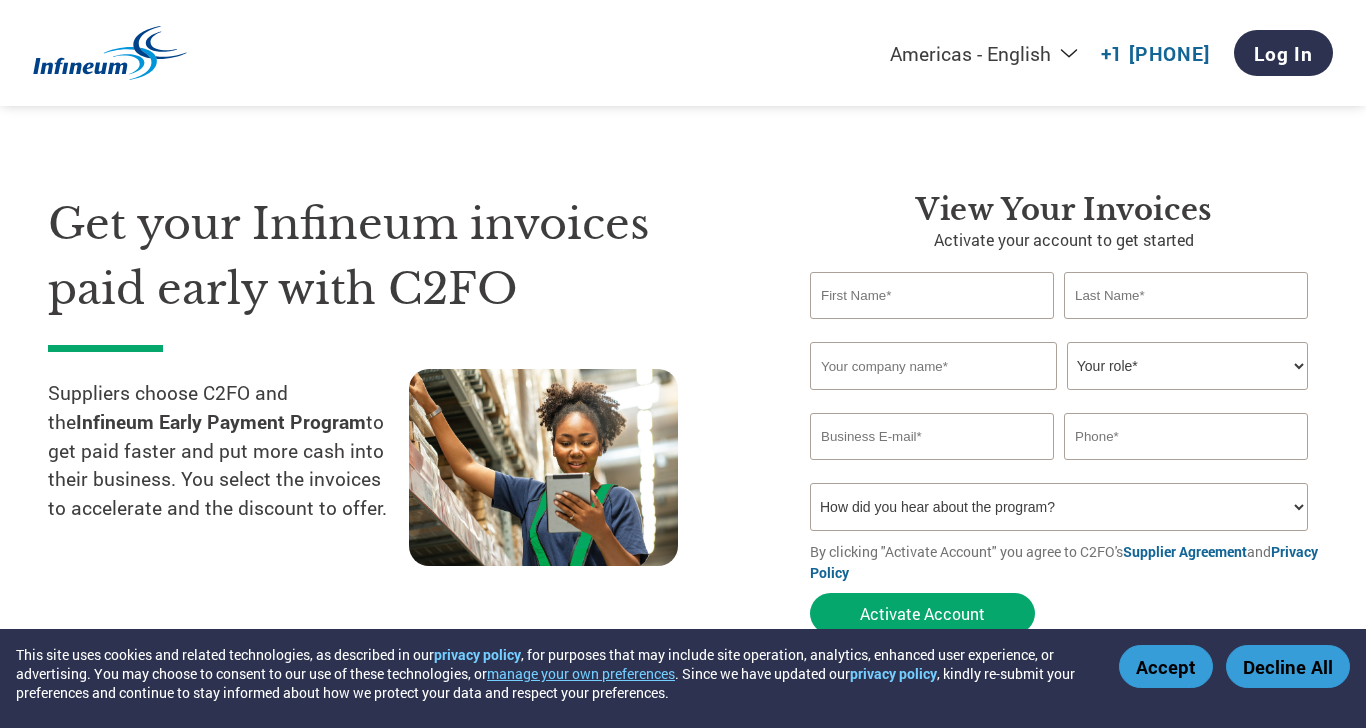 scroll, scrollTop: 0, scrollLeft: 0, axis: both 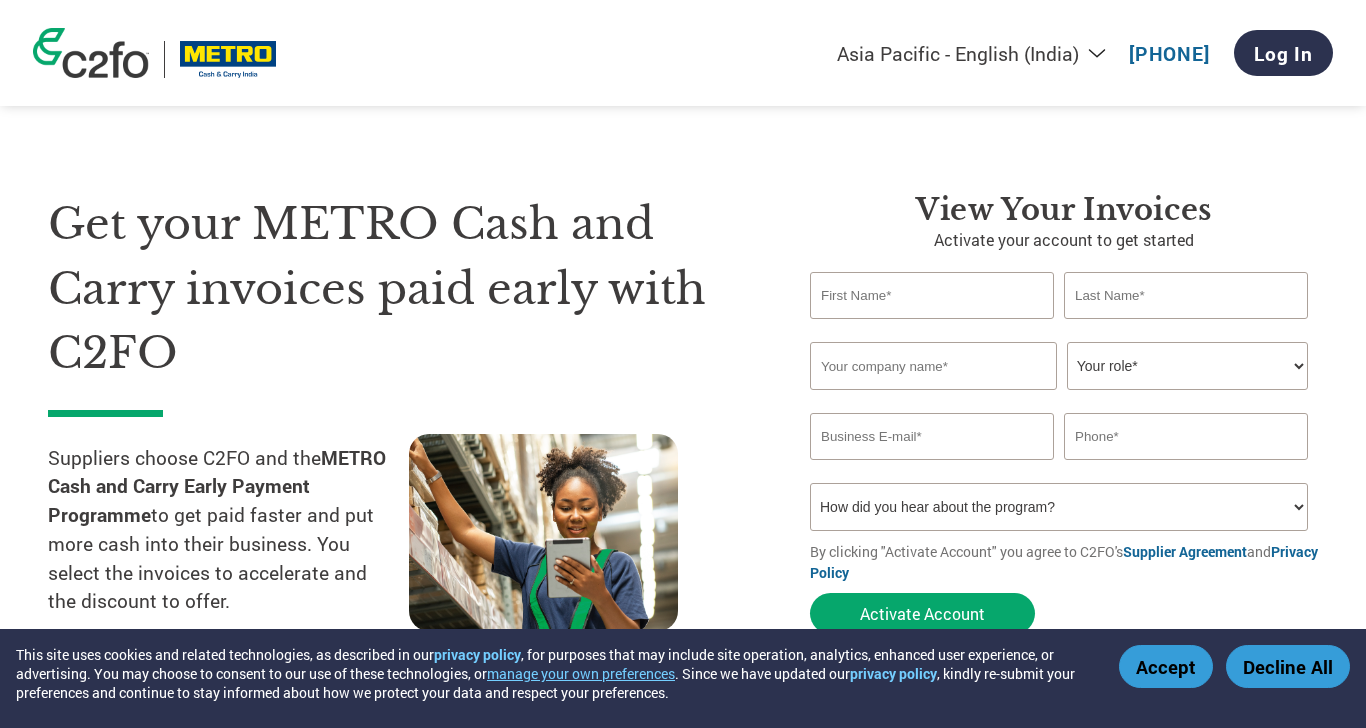 select on "en-IN" 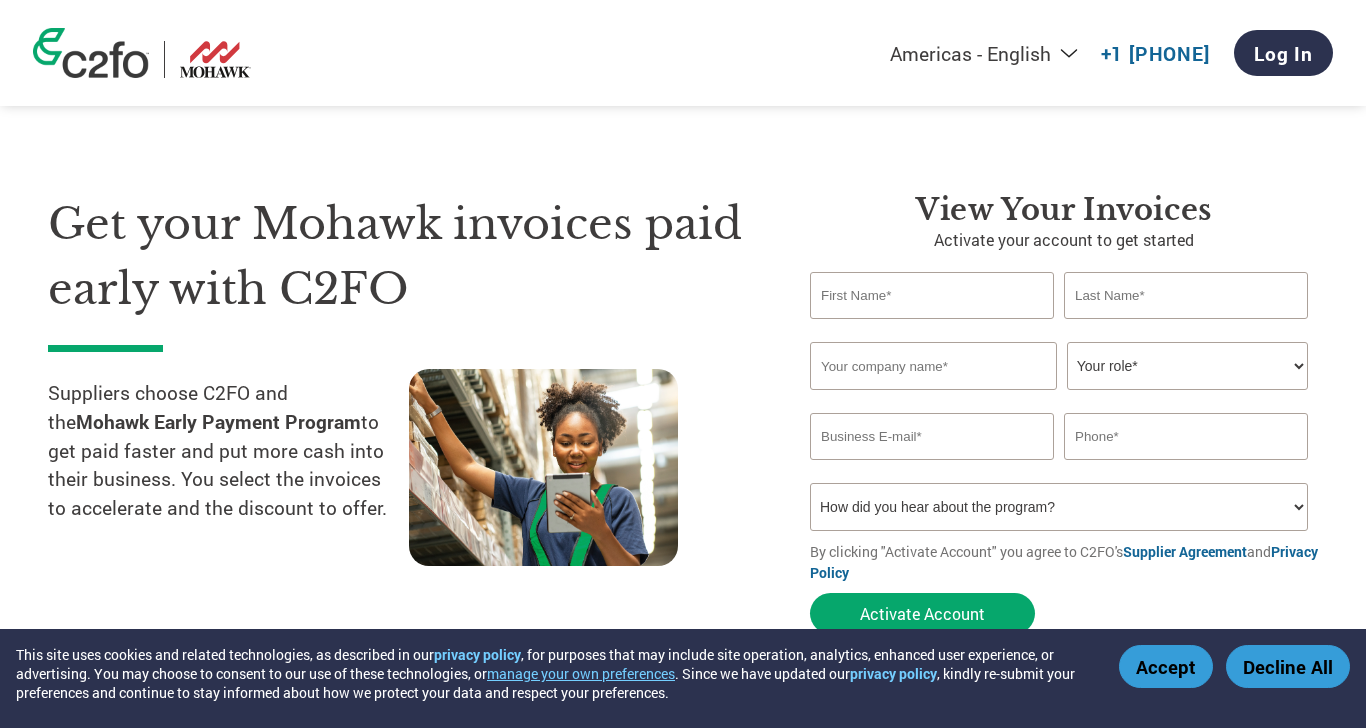 scroll, scrollTop: 0, scrollLeft: 0, axis: both 